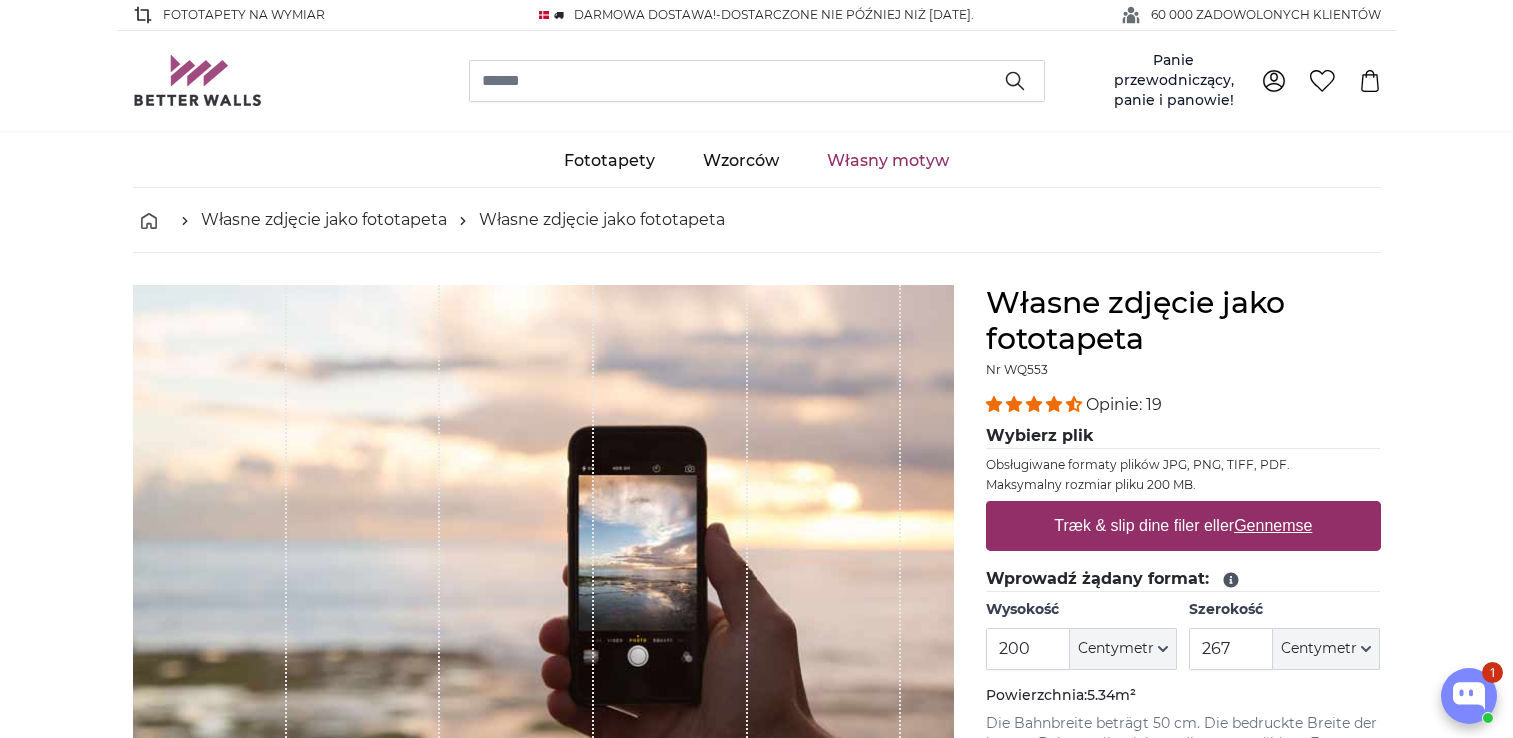 scroll, scrollTop: 0, scrollLeft: 0, axis: both 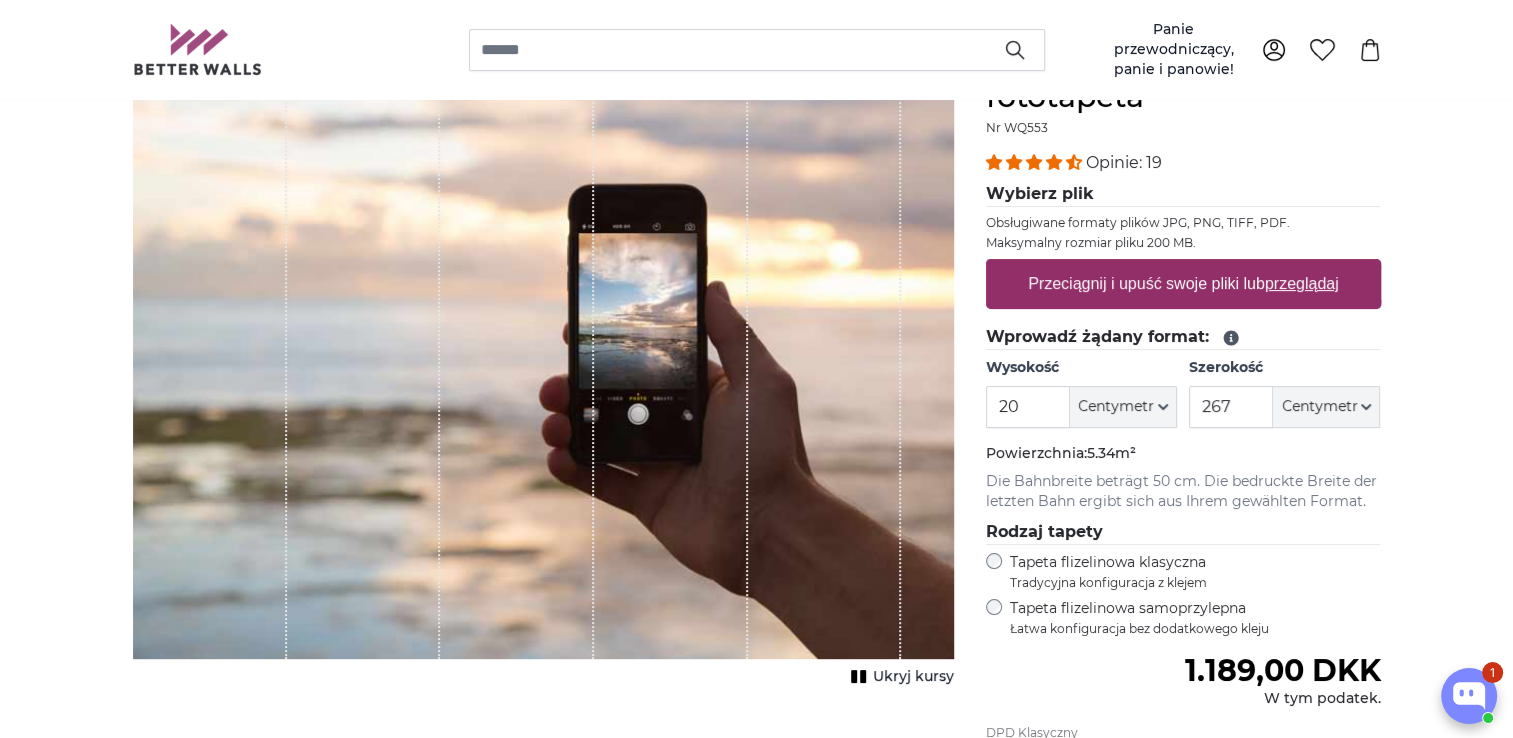 type on "2" 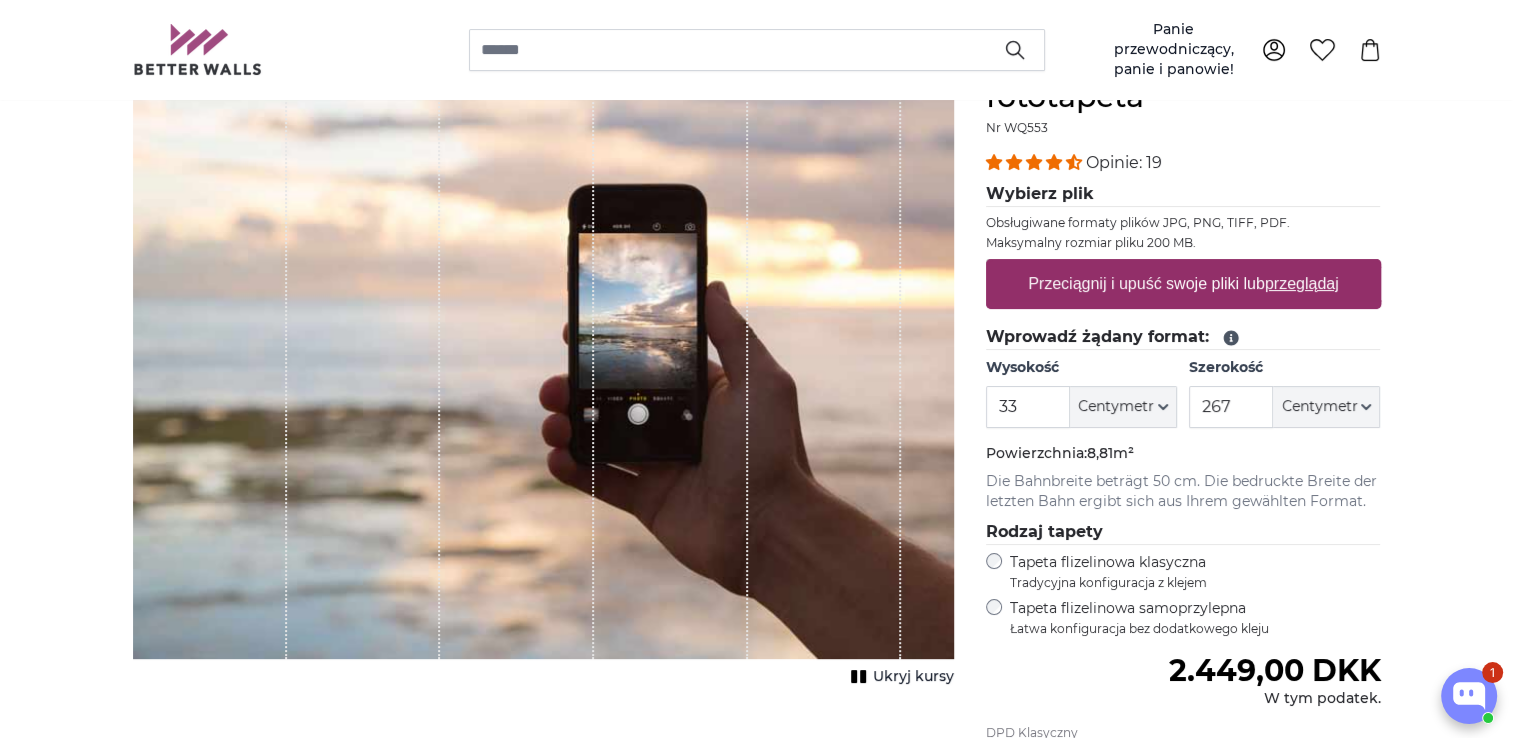 type on "3" 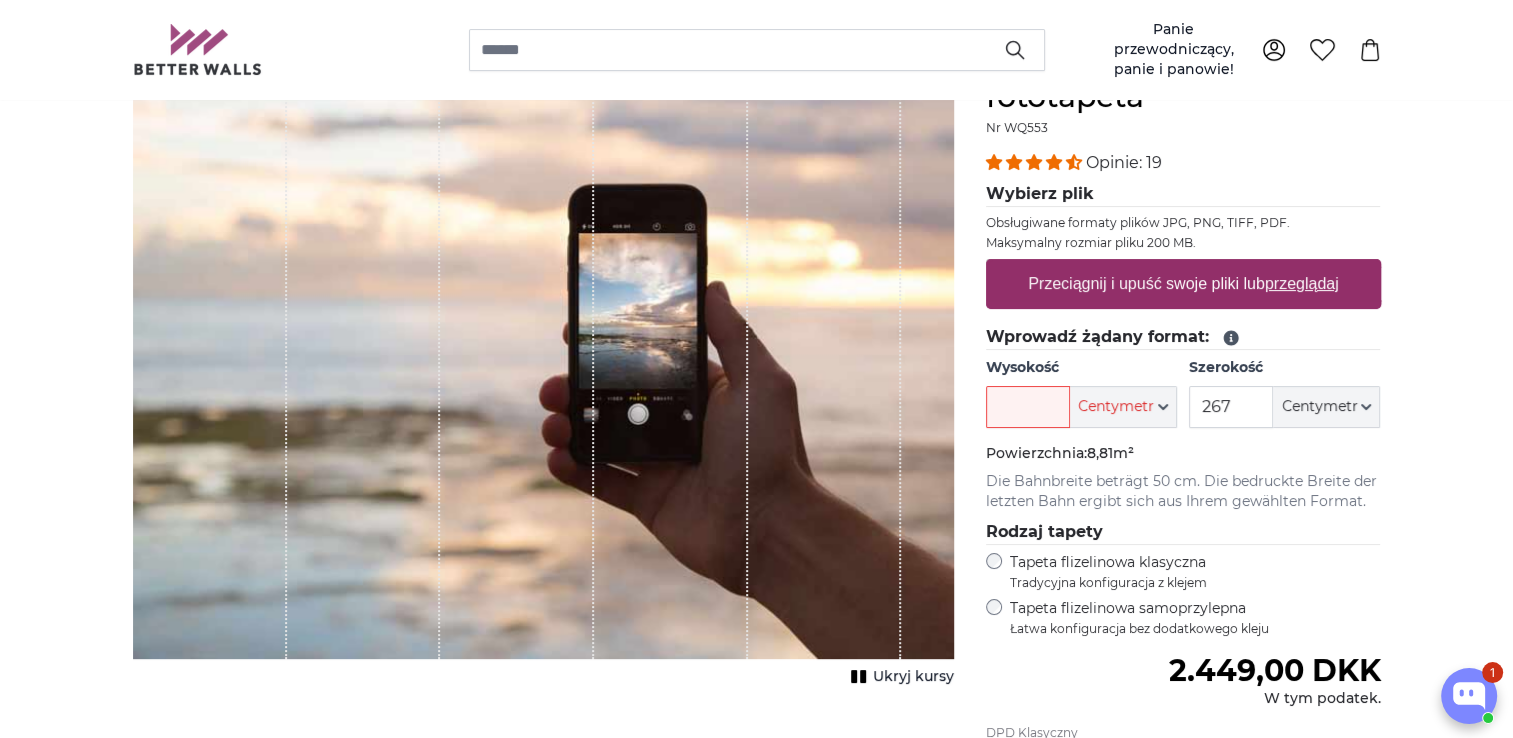 type on "3" 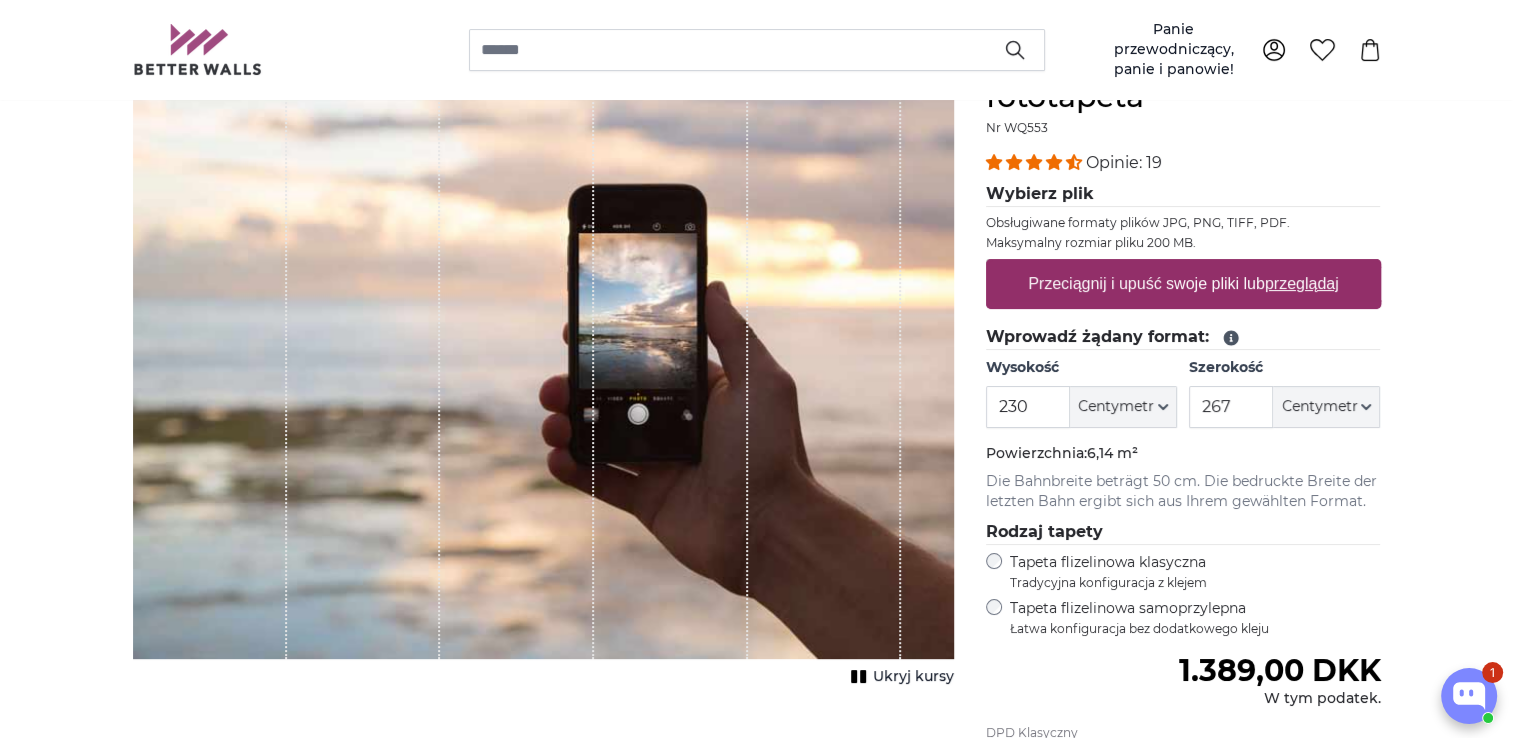 type on "230" 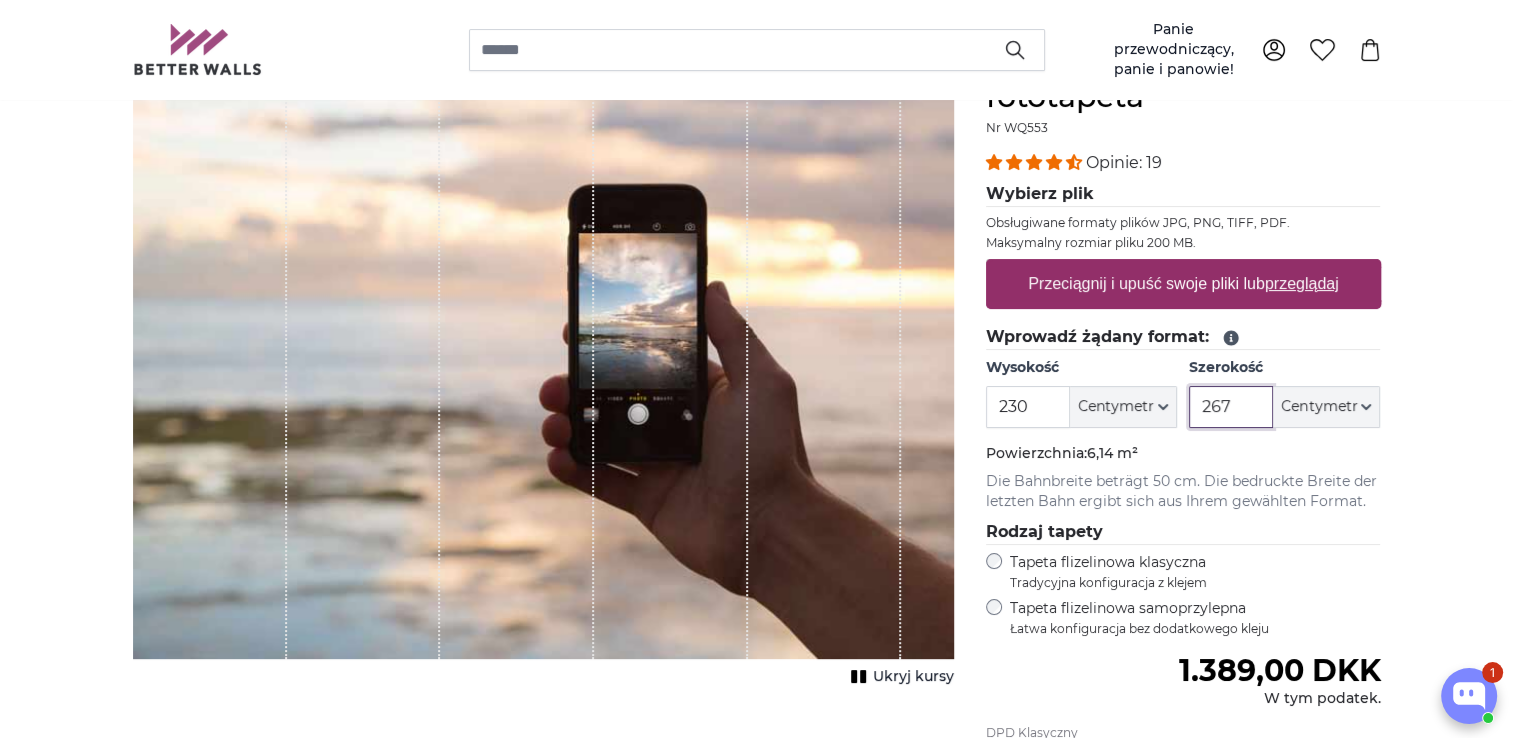 click on "267" at bounding box center [1231, 407] 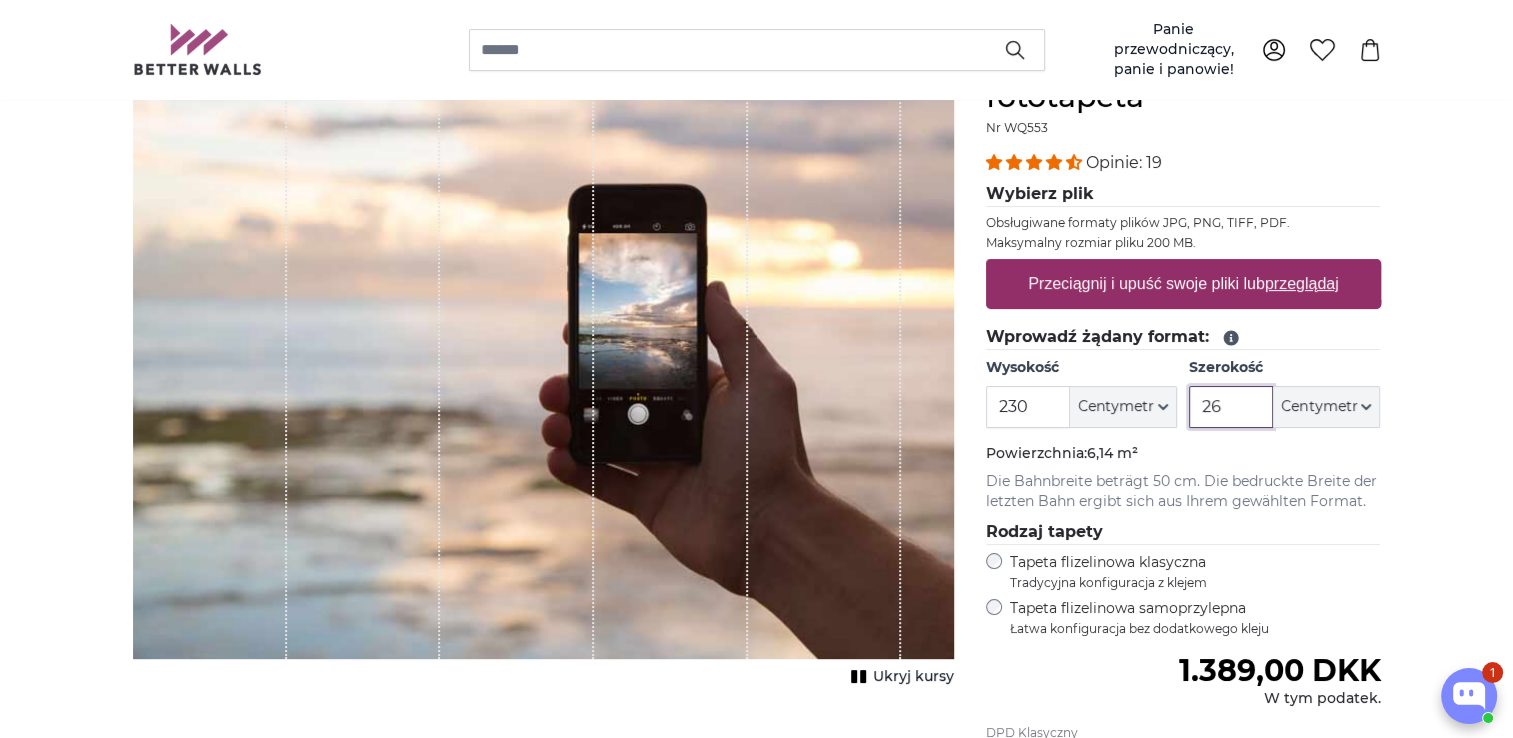 type on "2" 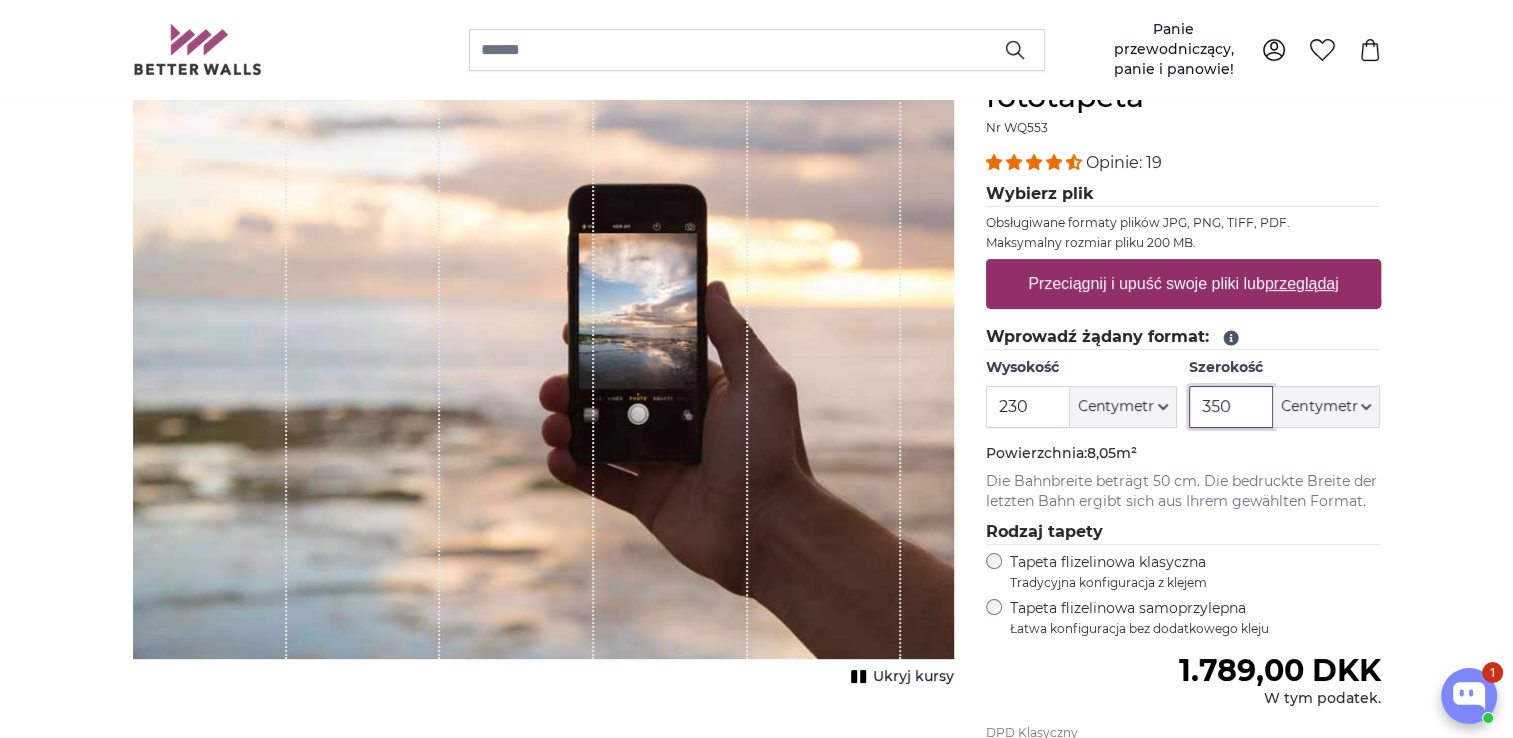 type on "350" 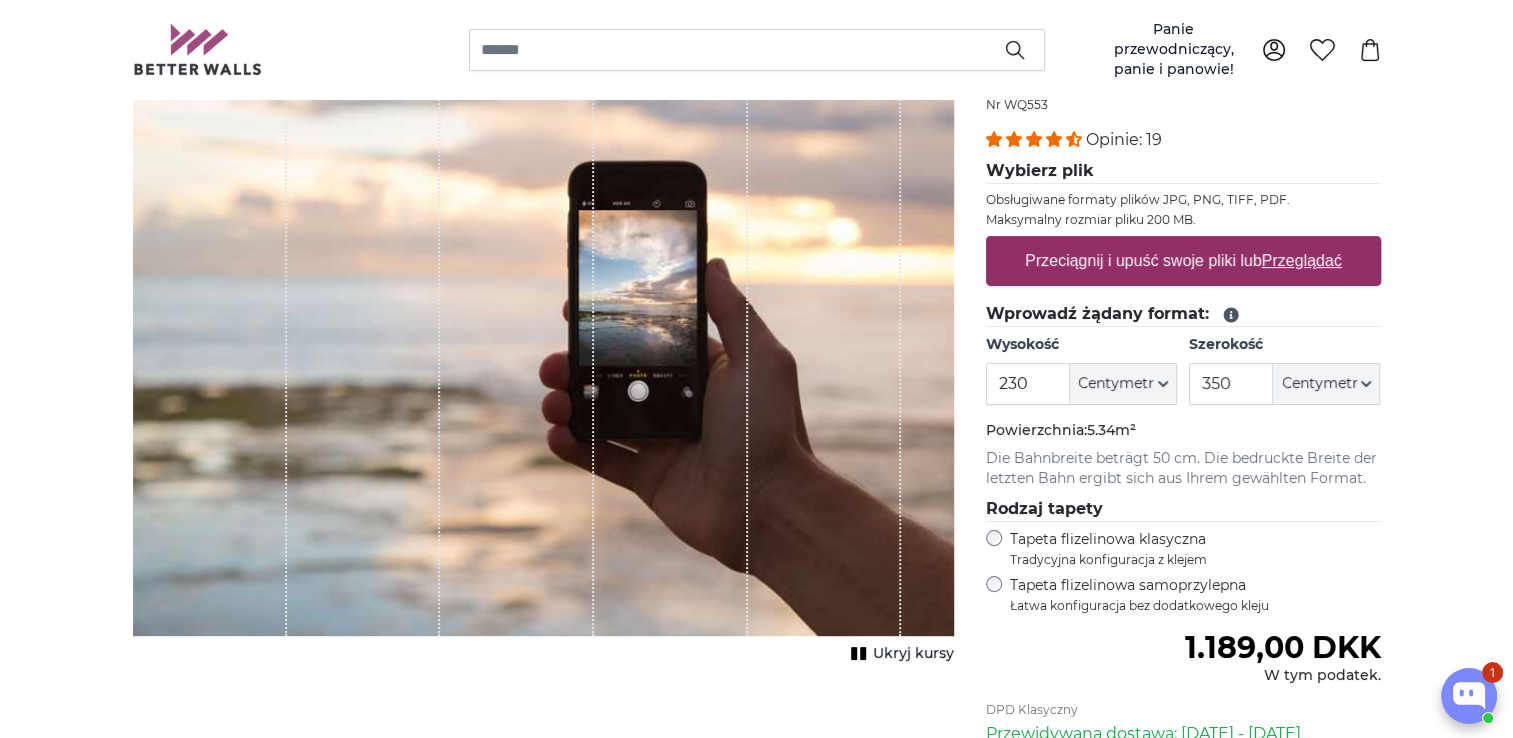scroll, scrollTop: 265, scrollLeft: 0, axis: vertical 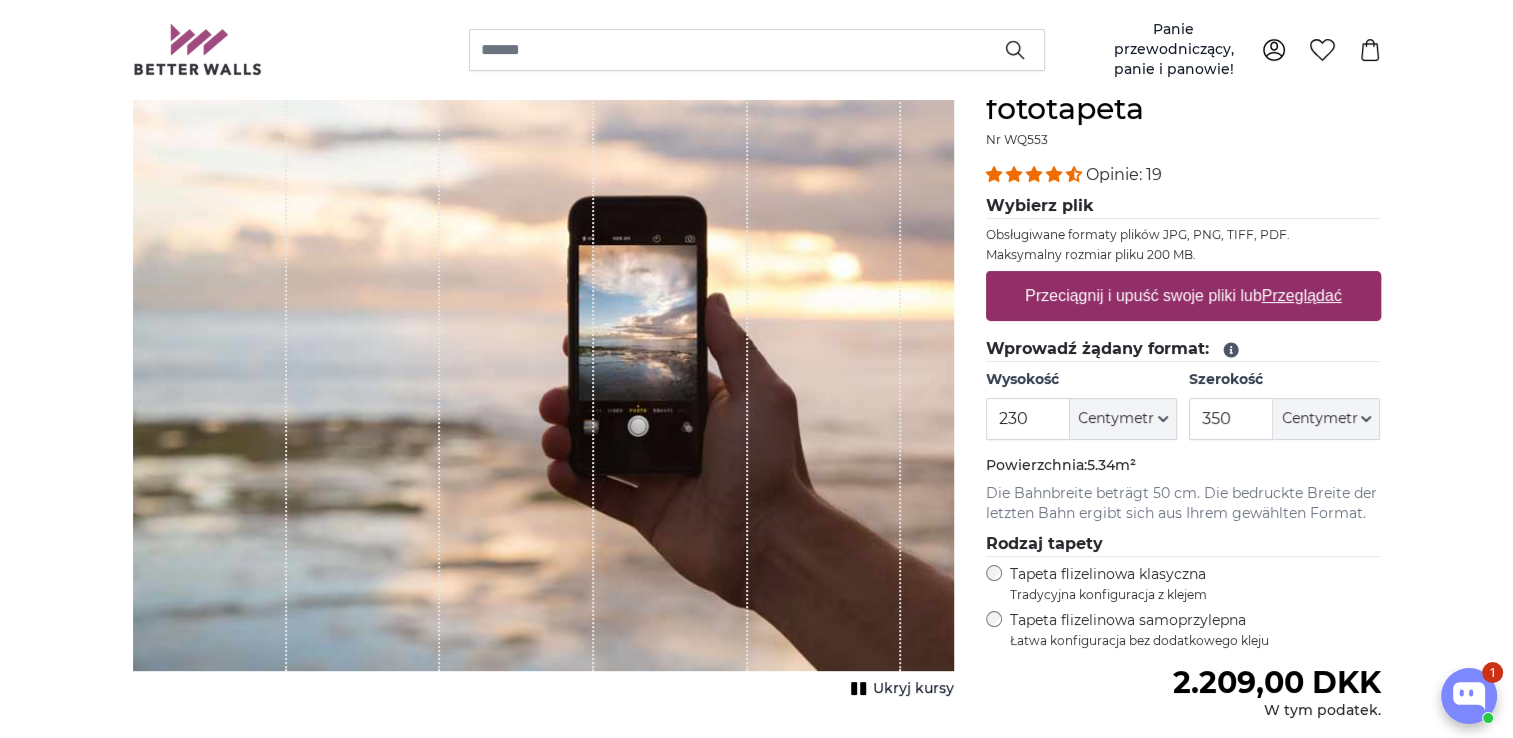 click on "Przeciągnij i upuść swoje pliki lub" at bounding box center (1143, 295) 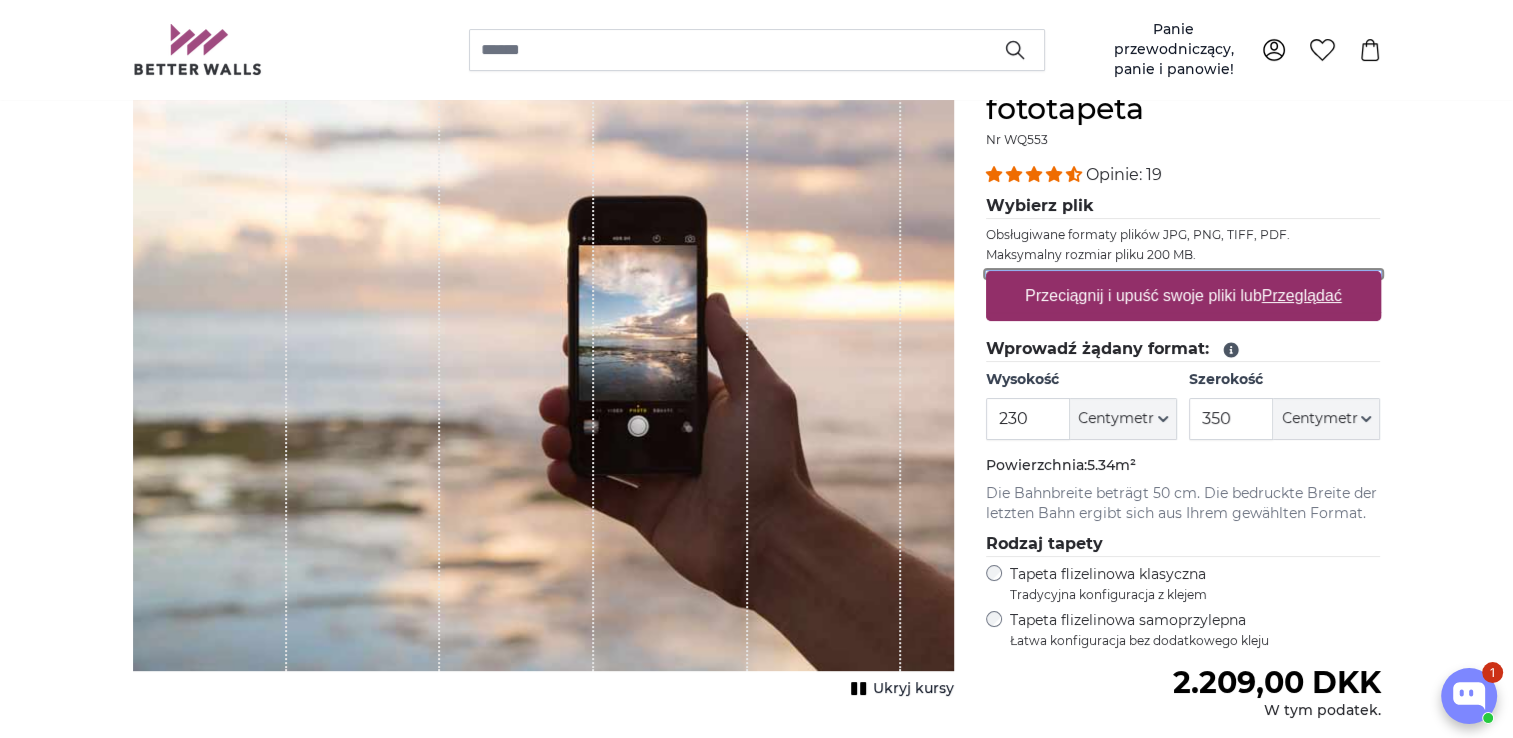 click on "Przeciągnij i upuść swoje pliki lub  Przeglądać" at bounding box center (1183, 274) 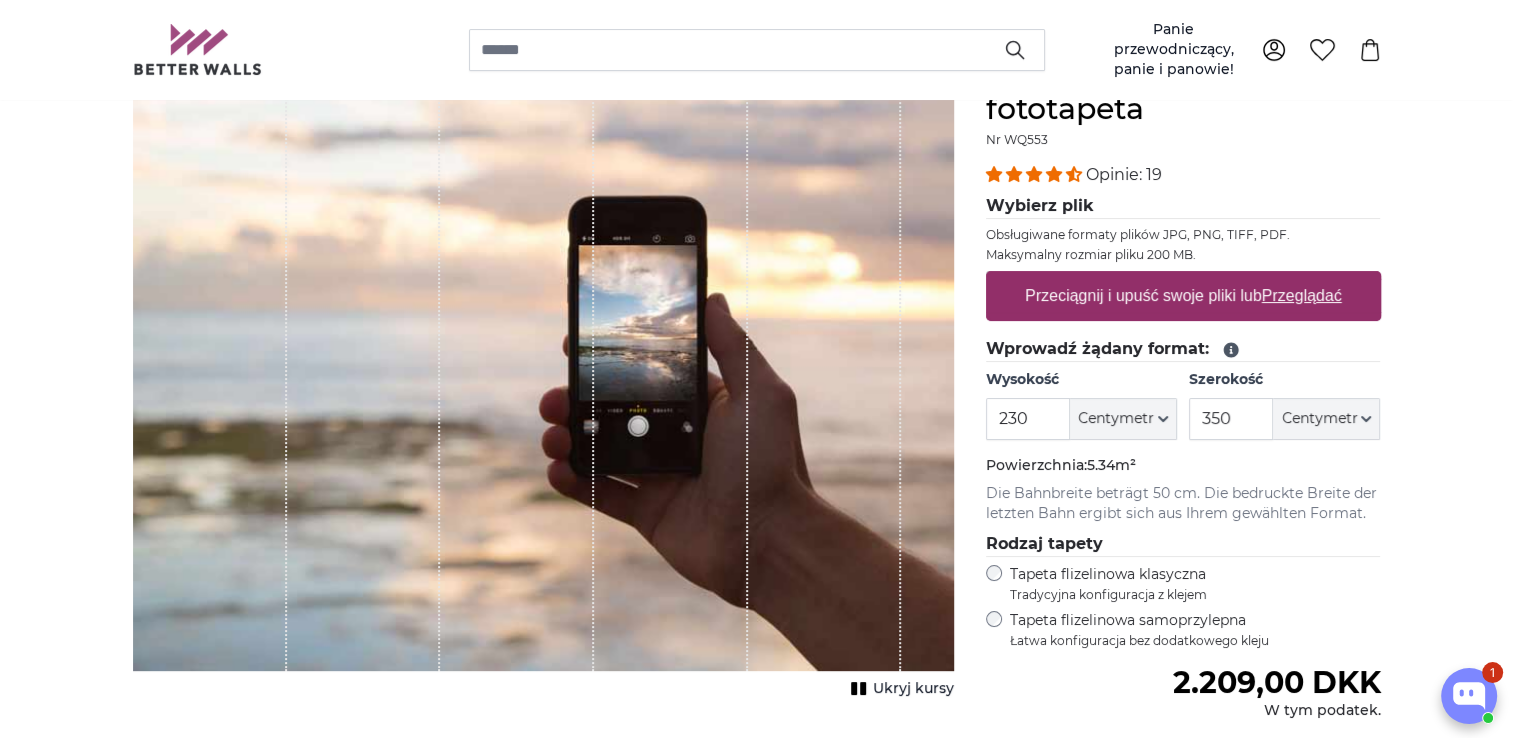 click on "Przeciągnij i upuść swoje pliki lub" at bounding box center (1143, 295) 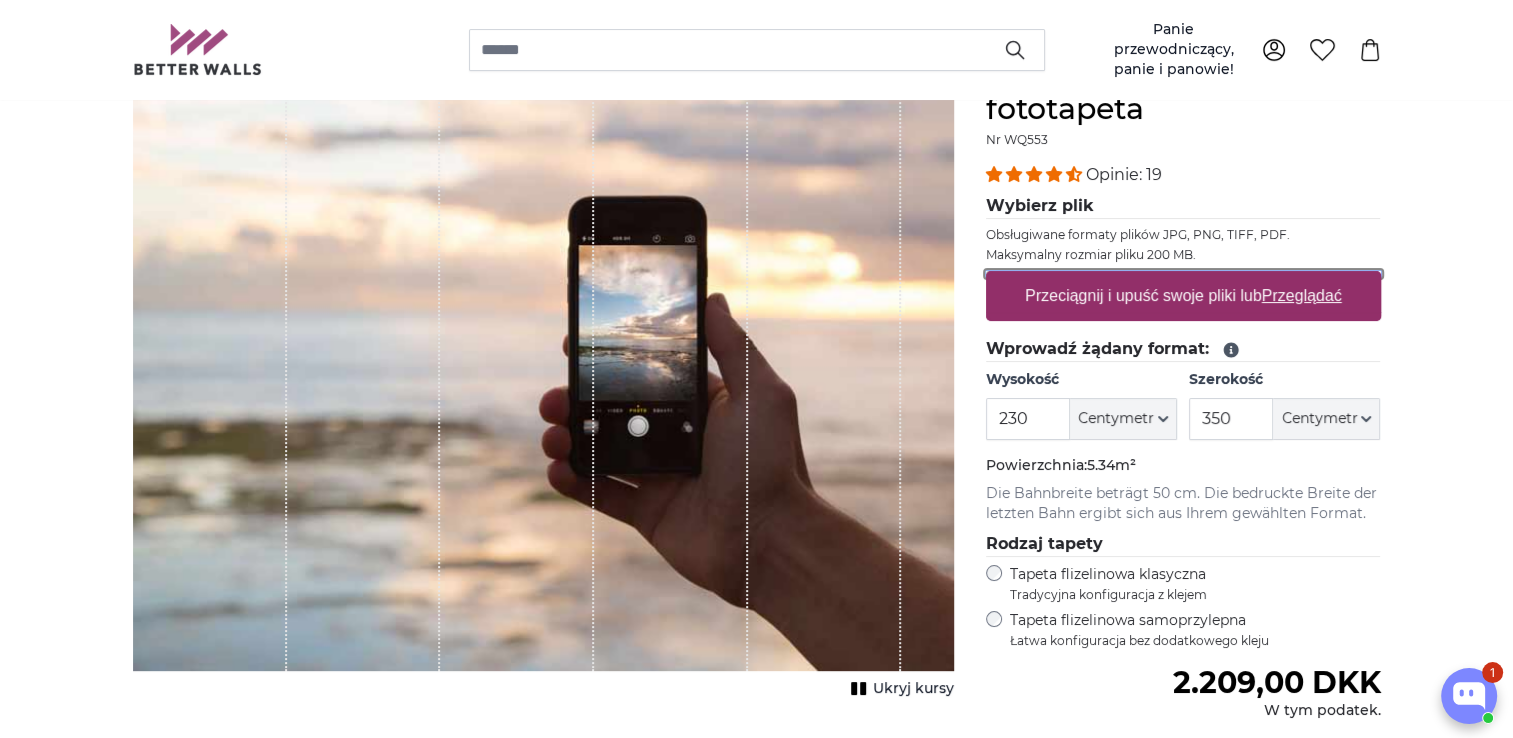 type on "**********" 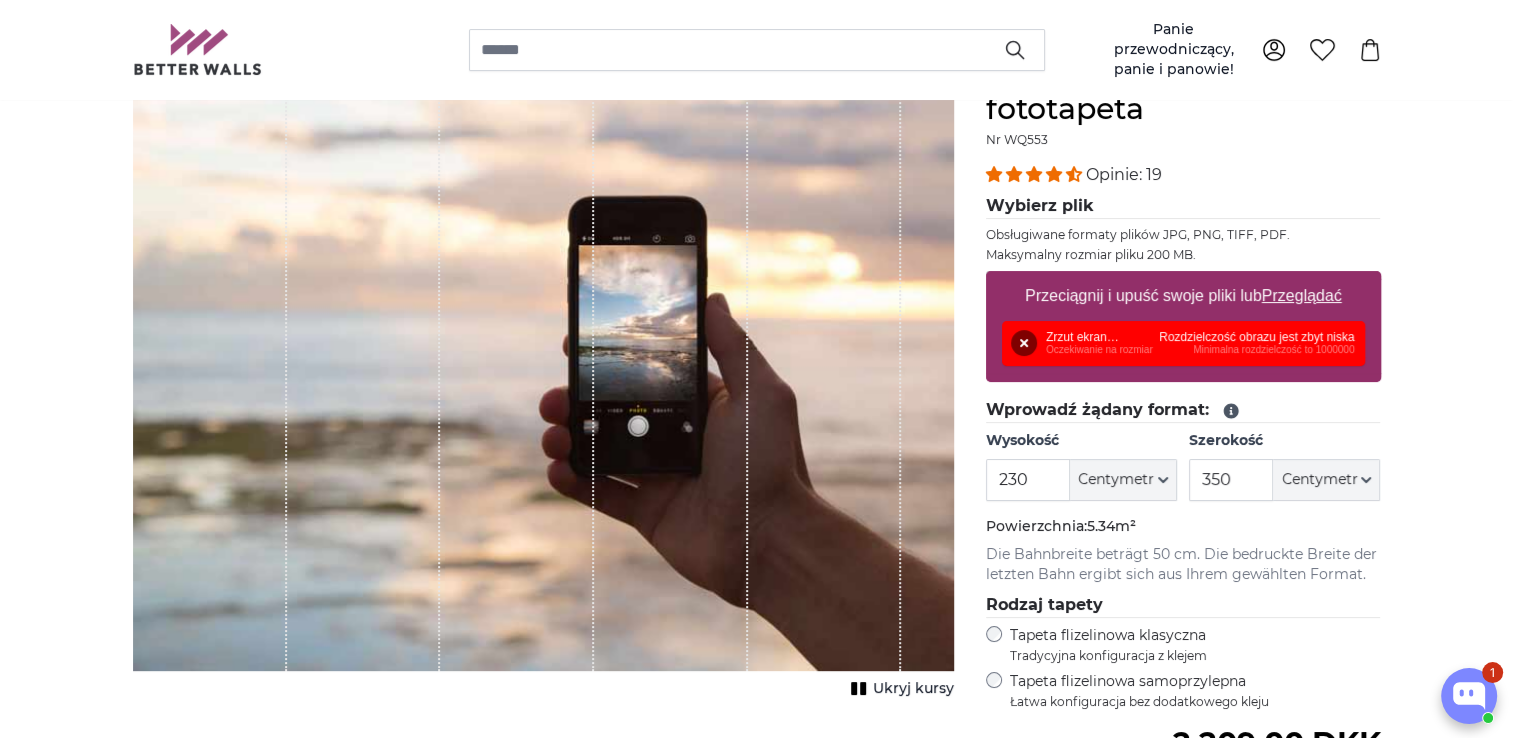 drag, startPoint x: 1316, startPoint y: 338, endPoint x: 915, endPoint y: -69, distance: 571.35803 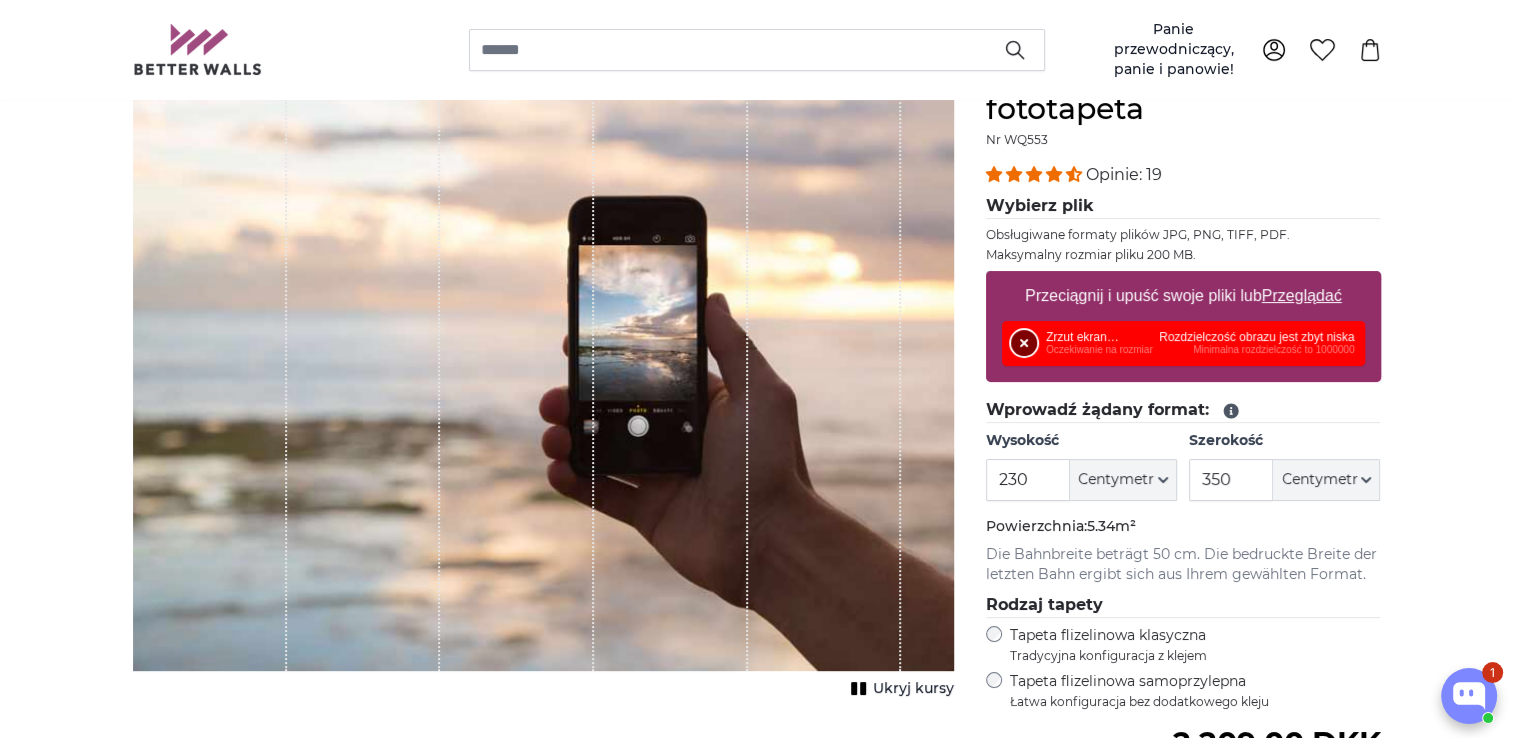 click on "Chłodny" at bounding box center [1024, 343] 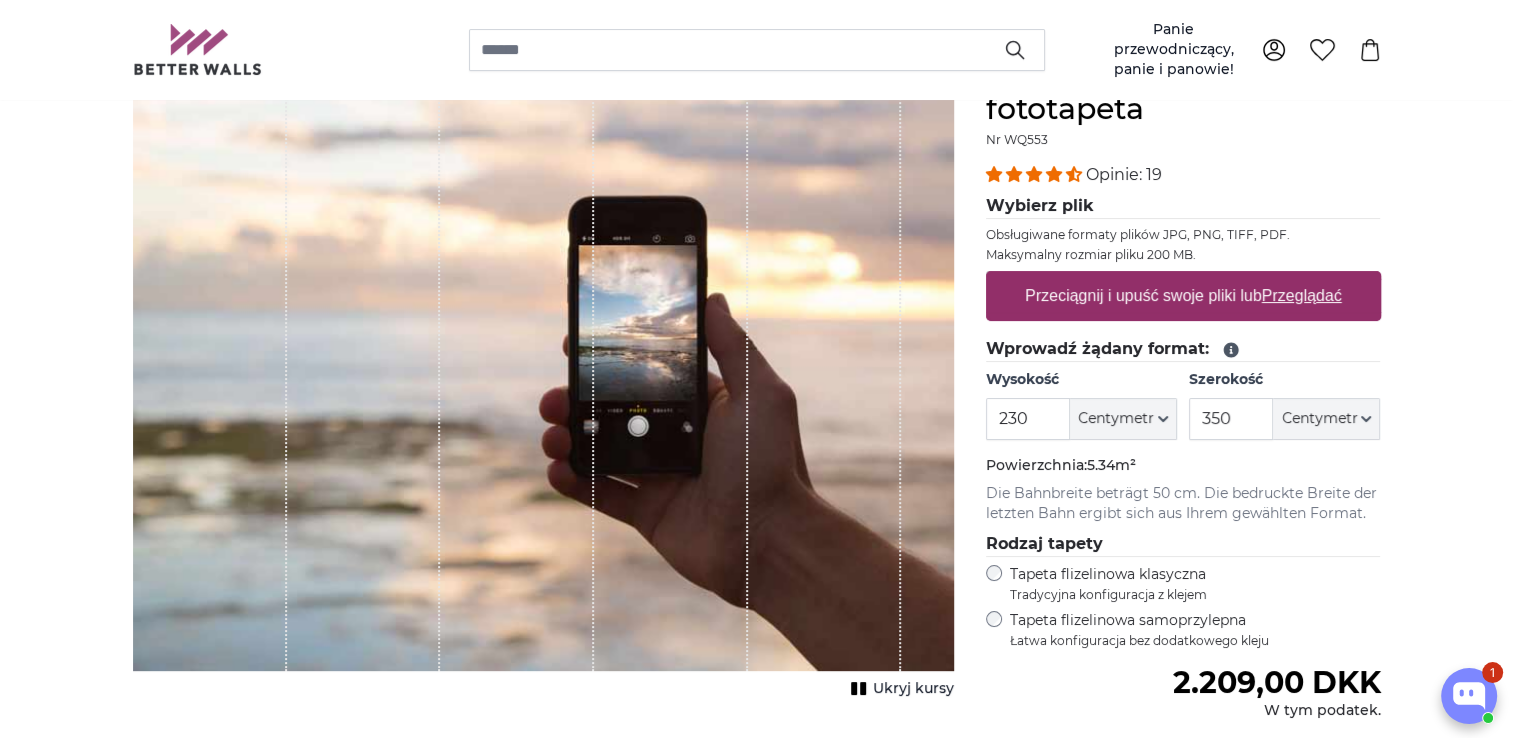 click on "Przeciągnij i upuść swoje pliki lub" at bounding box center (1143, 295) 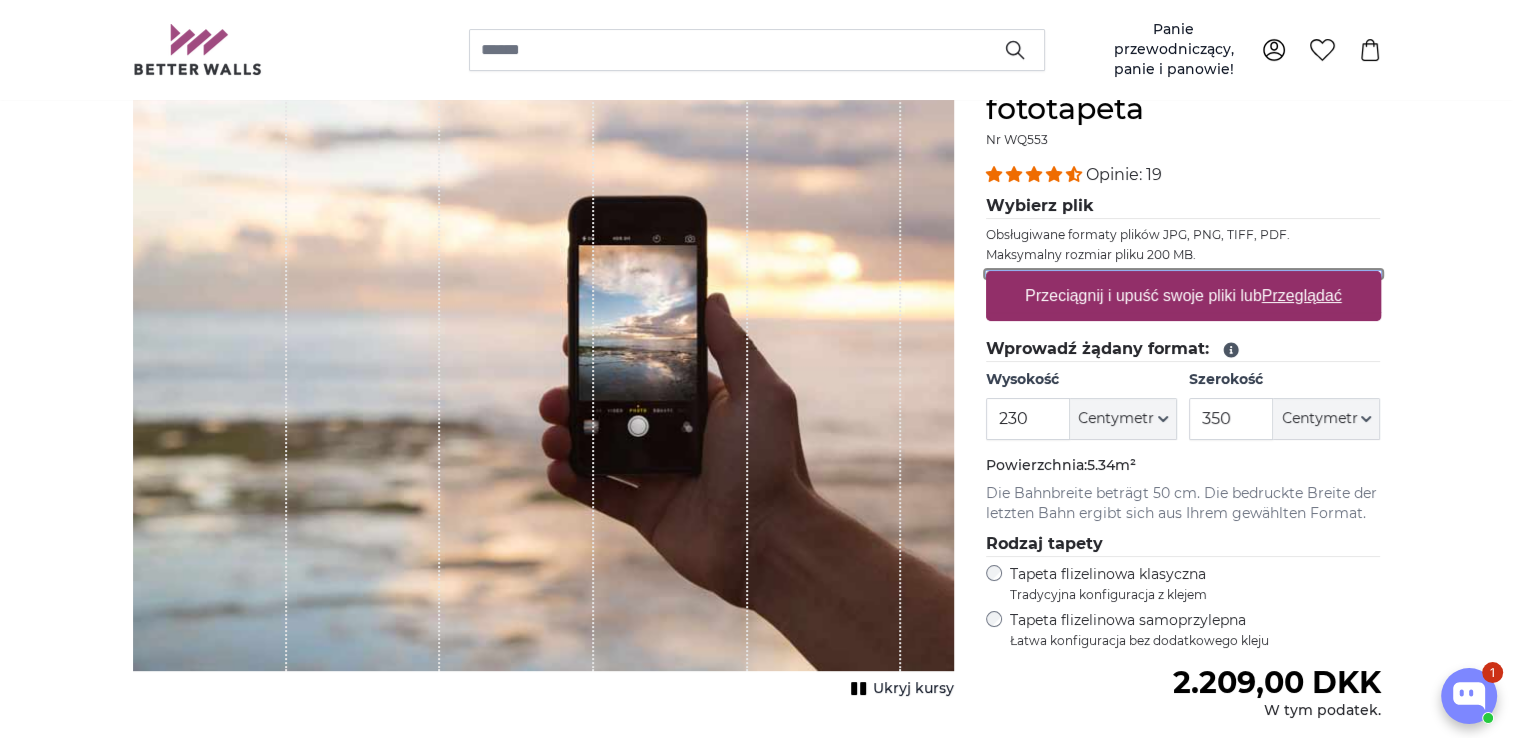 click on "Przeciągnij i upuść swoje pliki lub  Przeglądać" at bounding box center [1183, 274] 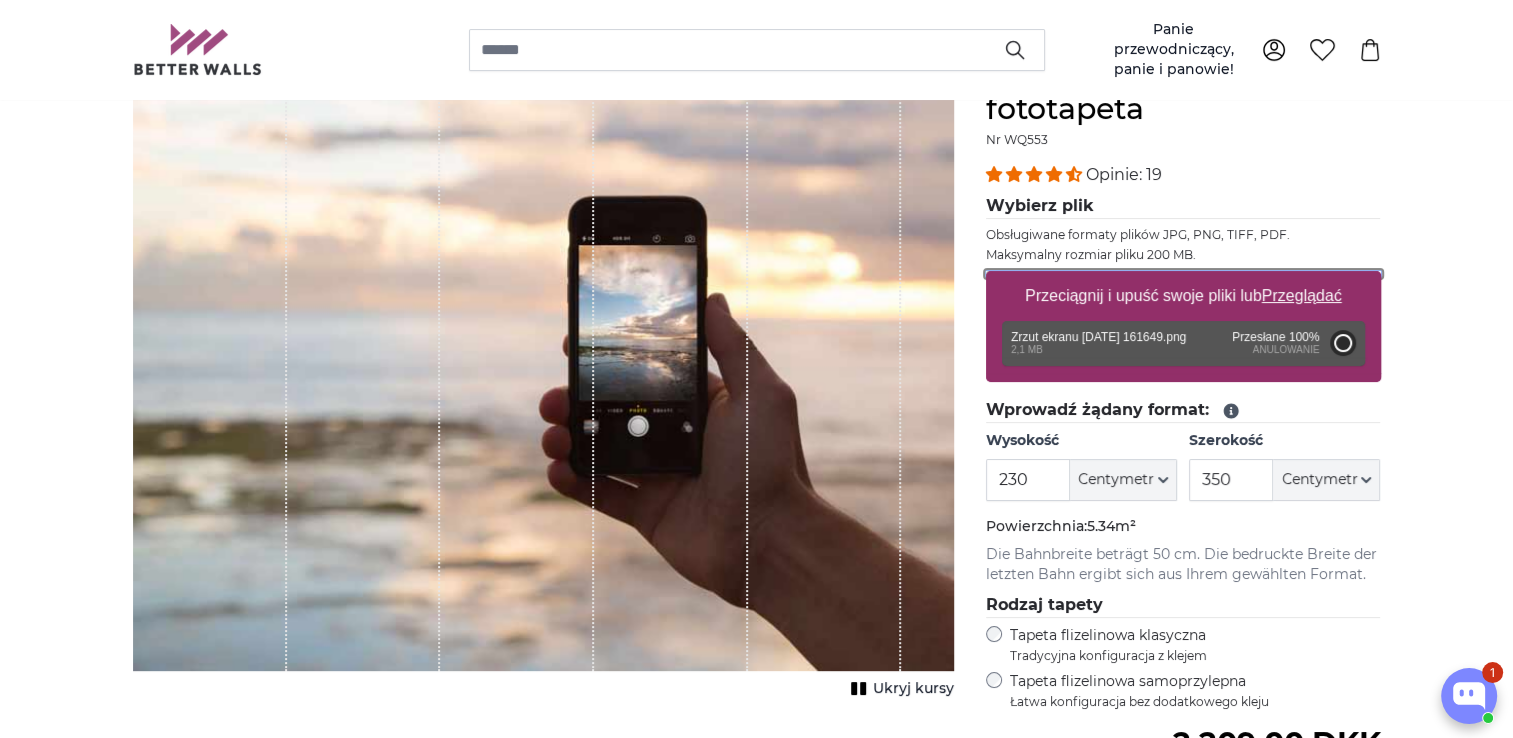 type on "57" 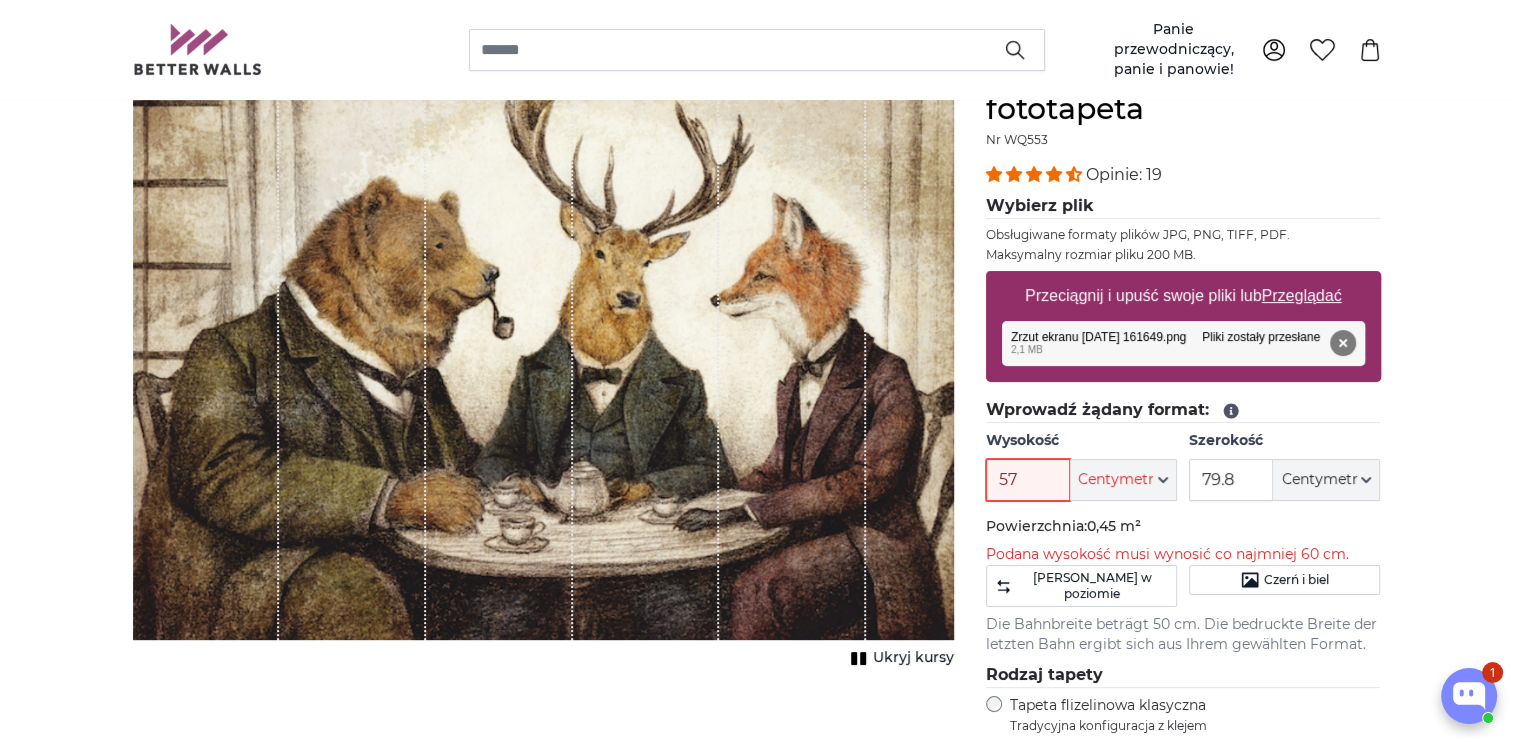 click on "57" at bounding box center [1028, 480] 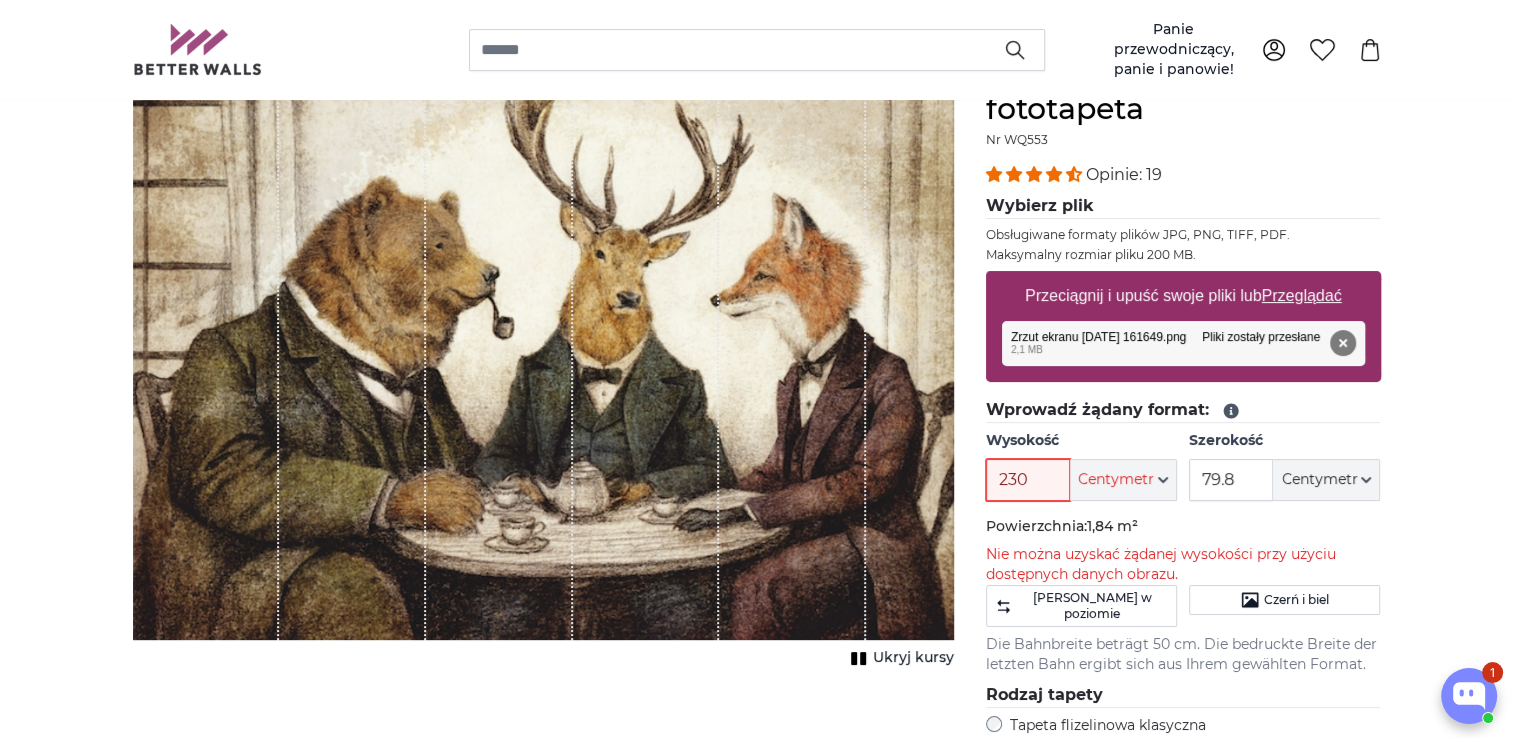 type on "230" 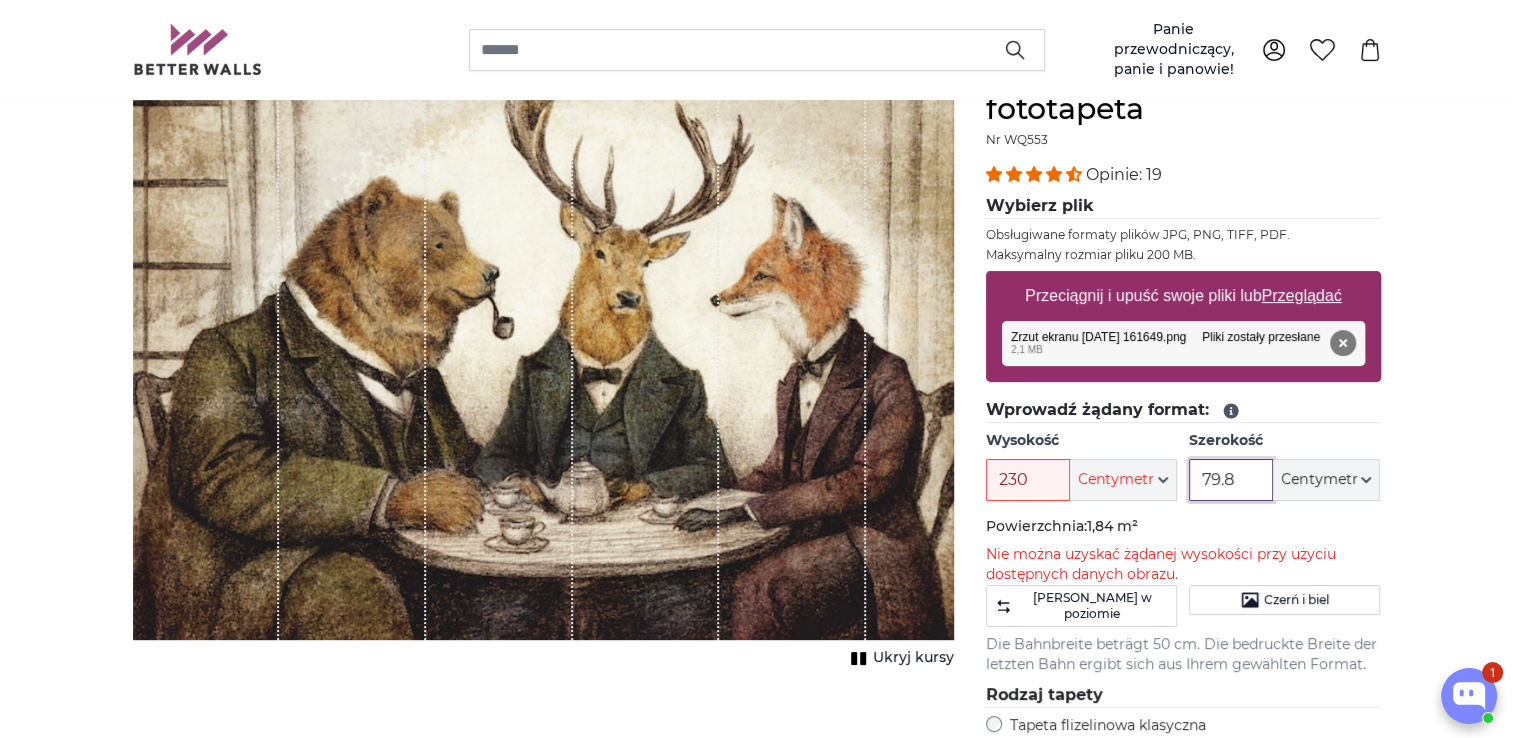 click on "79.8" at bounding box center [1231, 480] 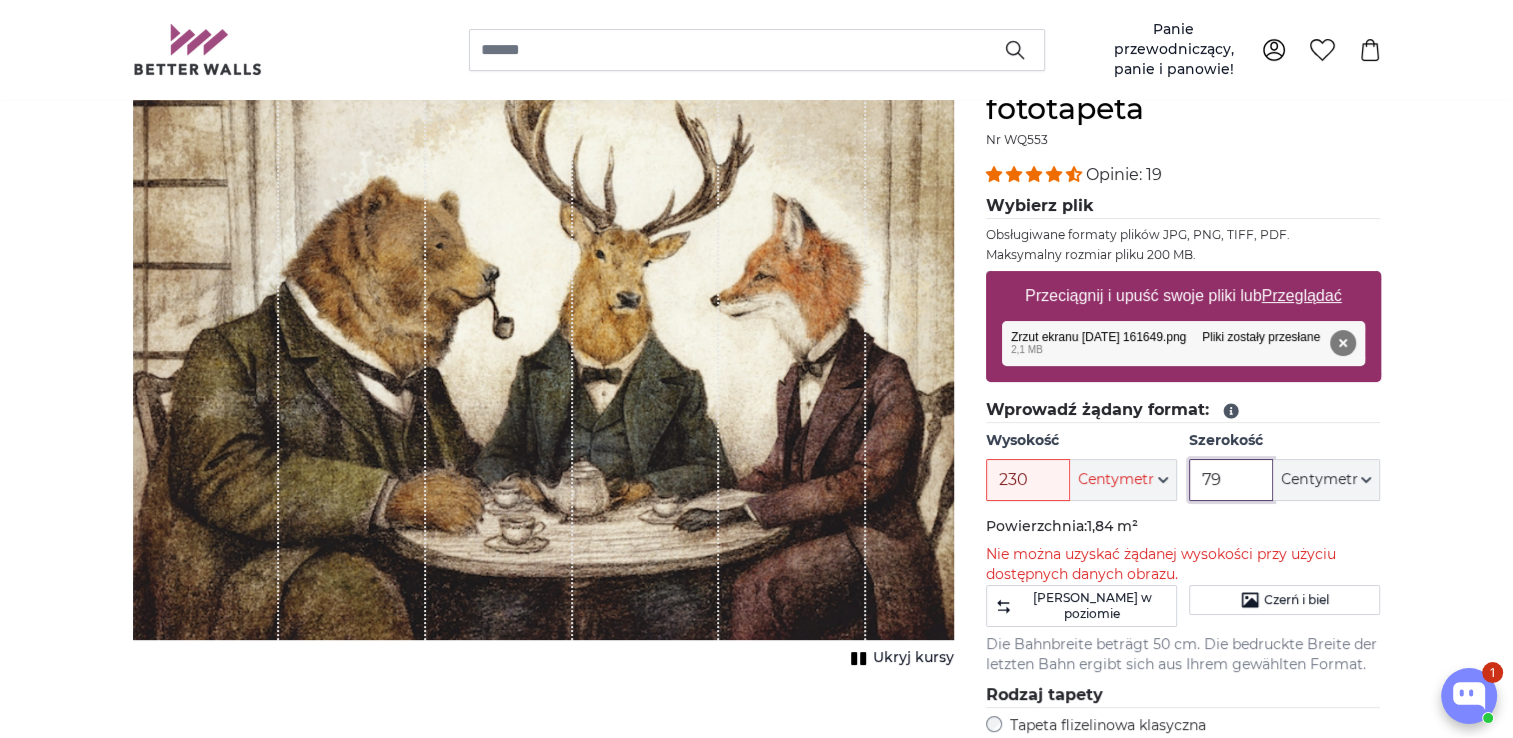 type on "7" 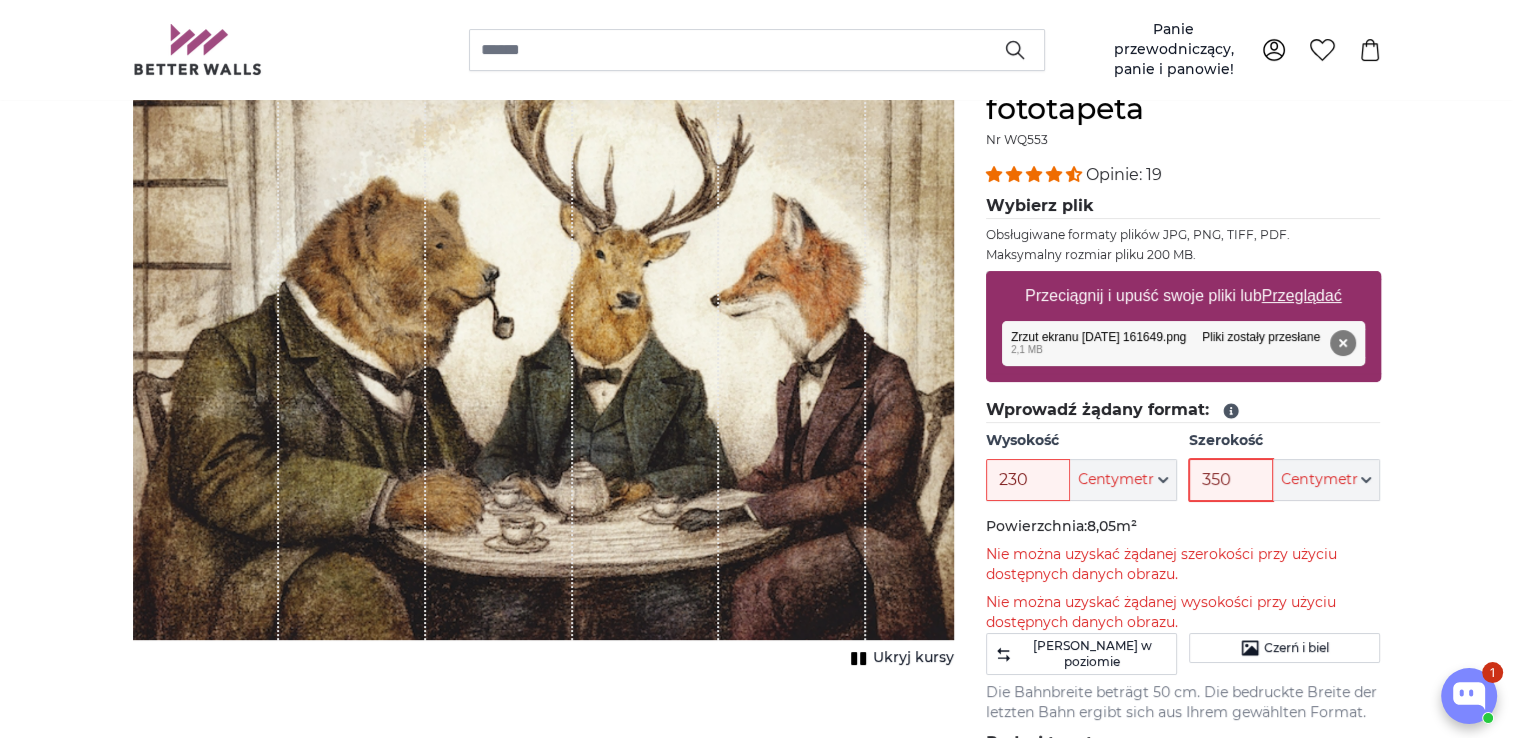 type on "350" 